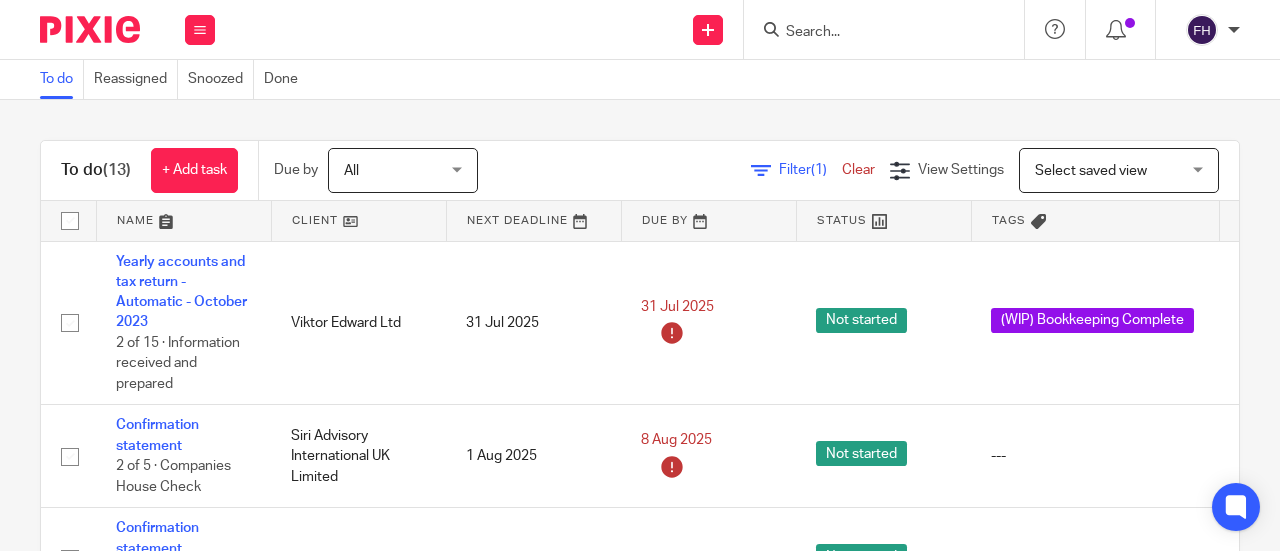 scroll, scrollTop: 0, scrollLeft: 0, axis: both 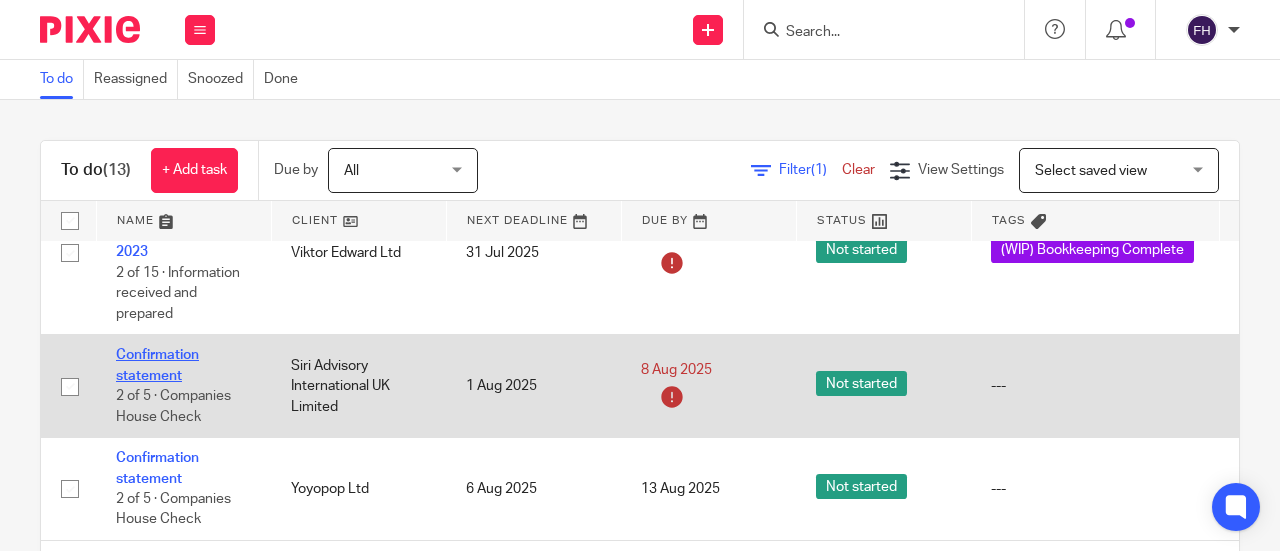 click on "Confirmation statement" at bounding box center (157, 365) 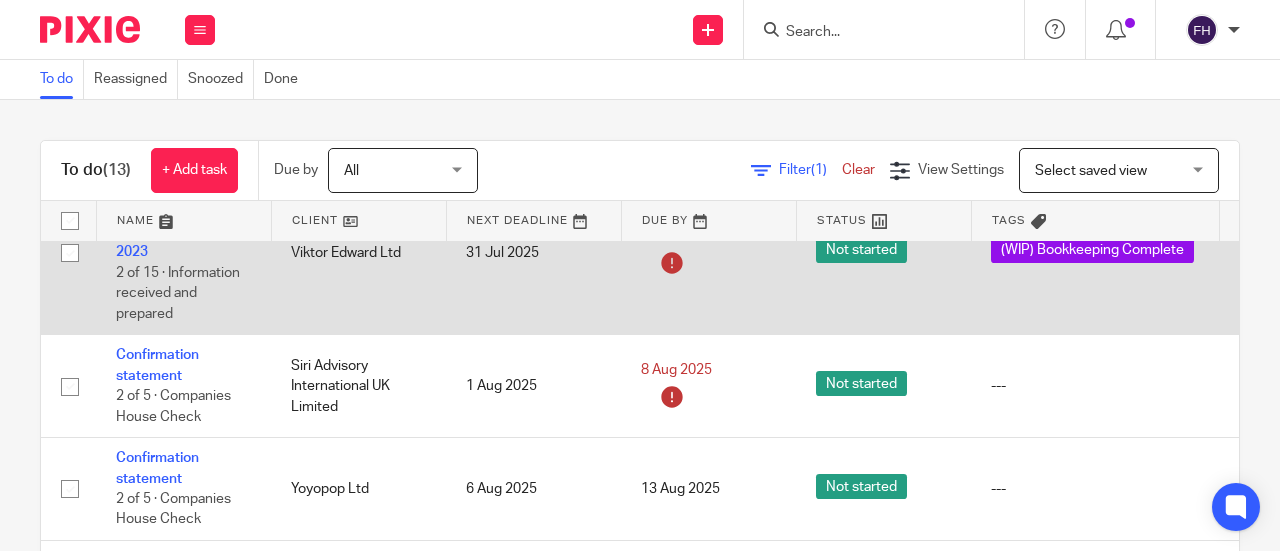 scroll, scrollTop: 22, scrollLeft: 0, axis: vertical 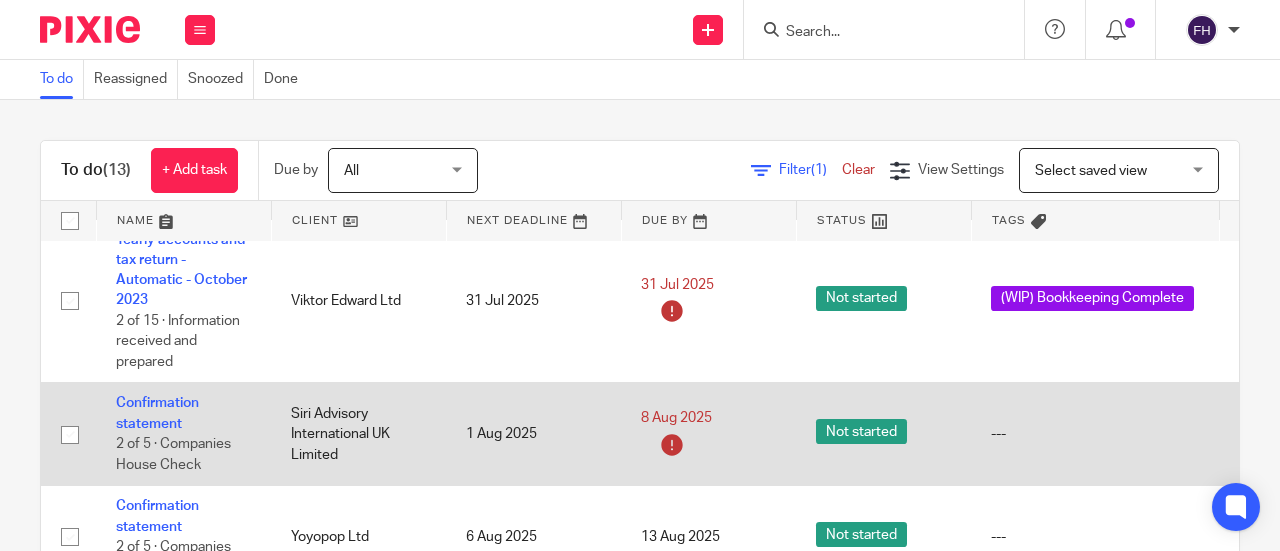 click at bounding box center [70, 435] 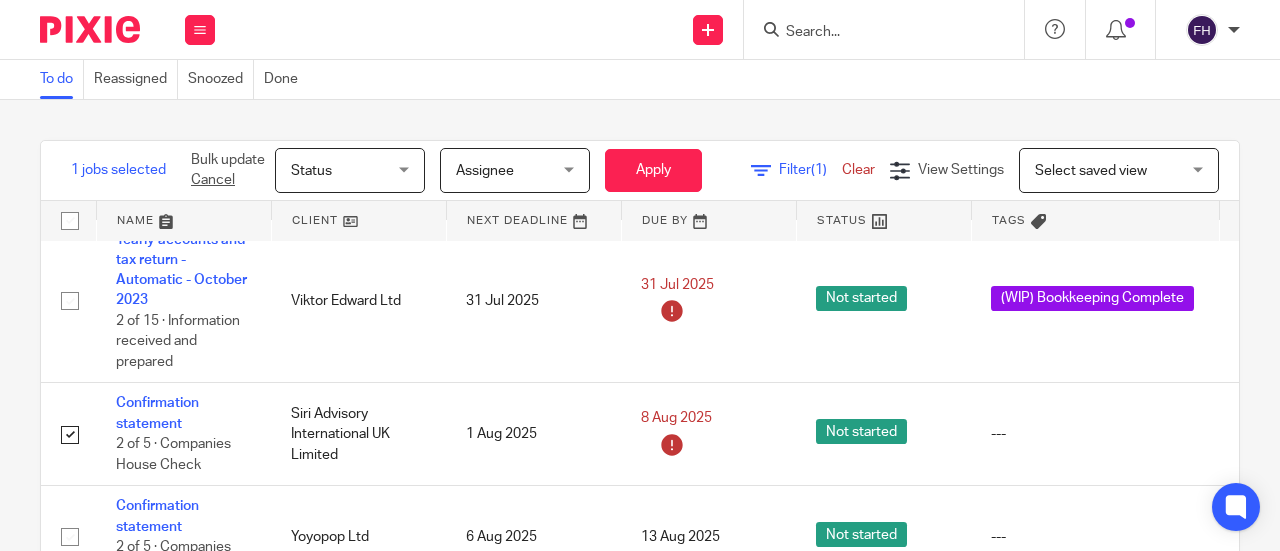 click on "Status" at bounding box center (344, 170) 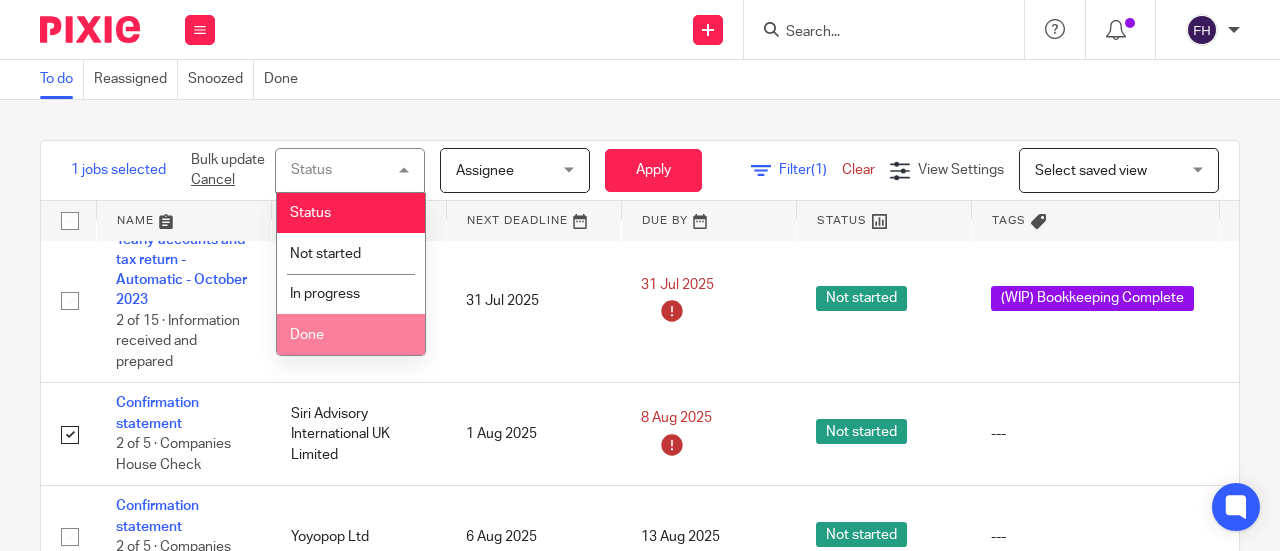 click on "Done" at bounding box center [351, 334] 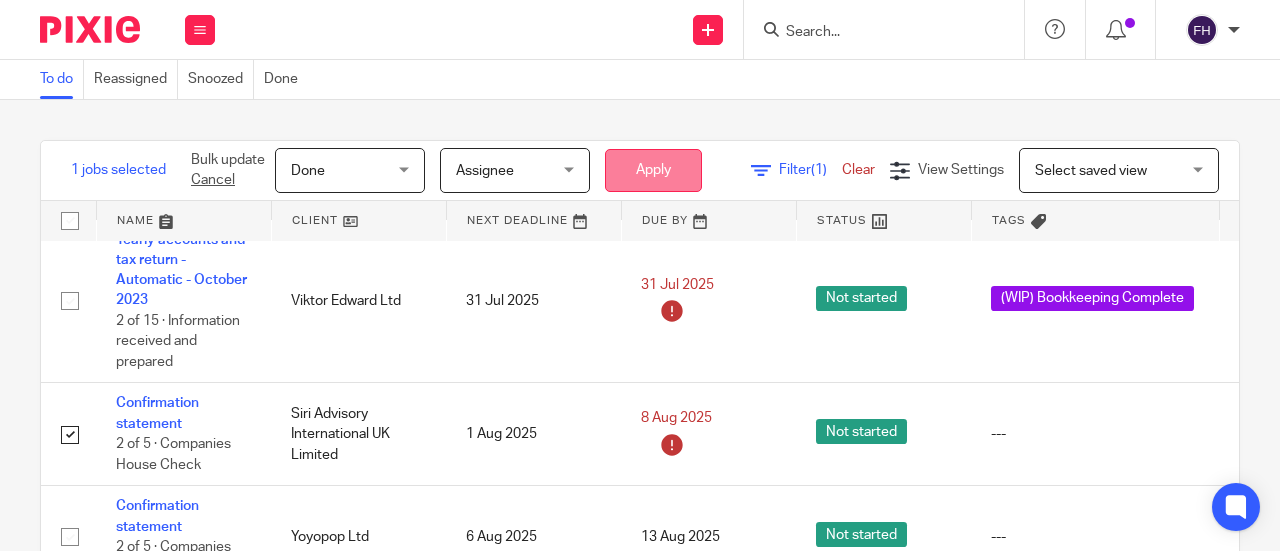 click on "Apply" at bounding box center [653, 170] 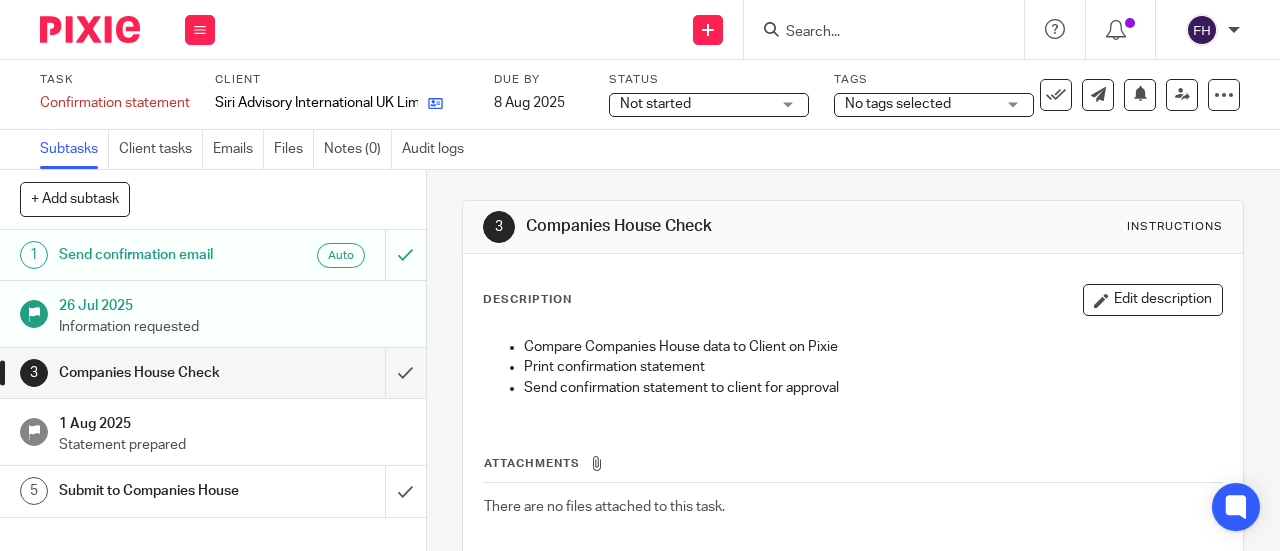 scroll, scrollTop: 0, scrollLeft: 0, axis: both 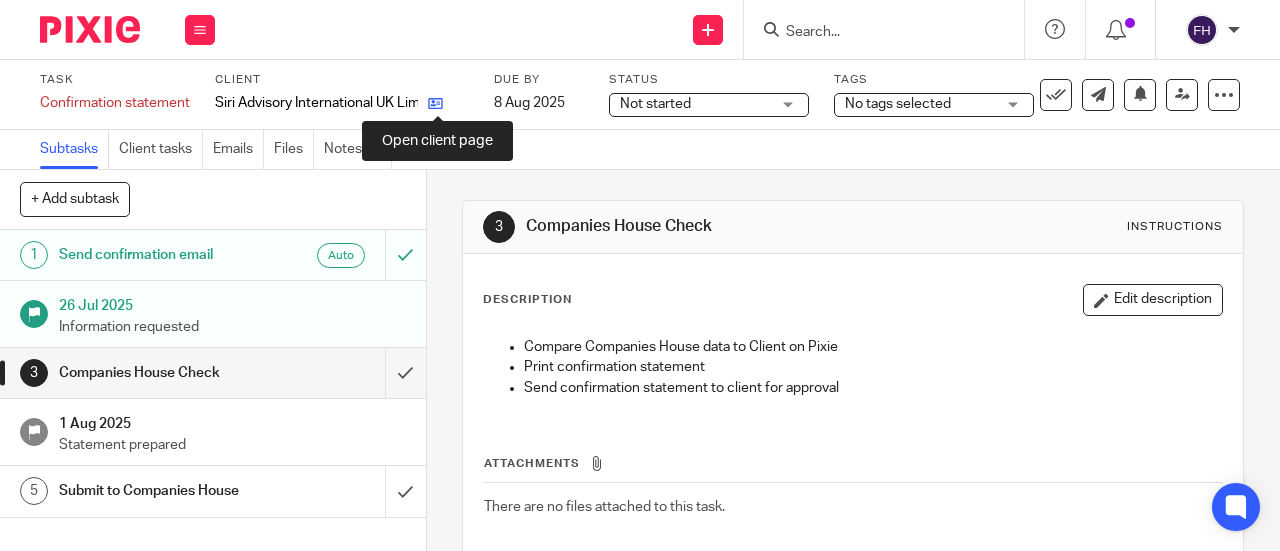 click at bounding box center (435, 103) 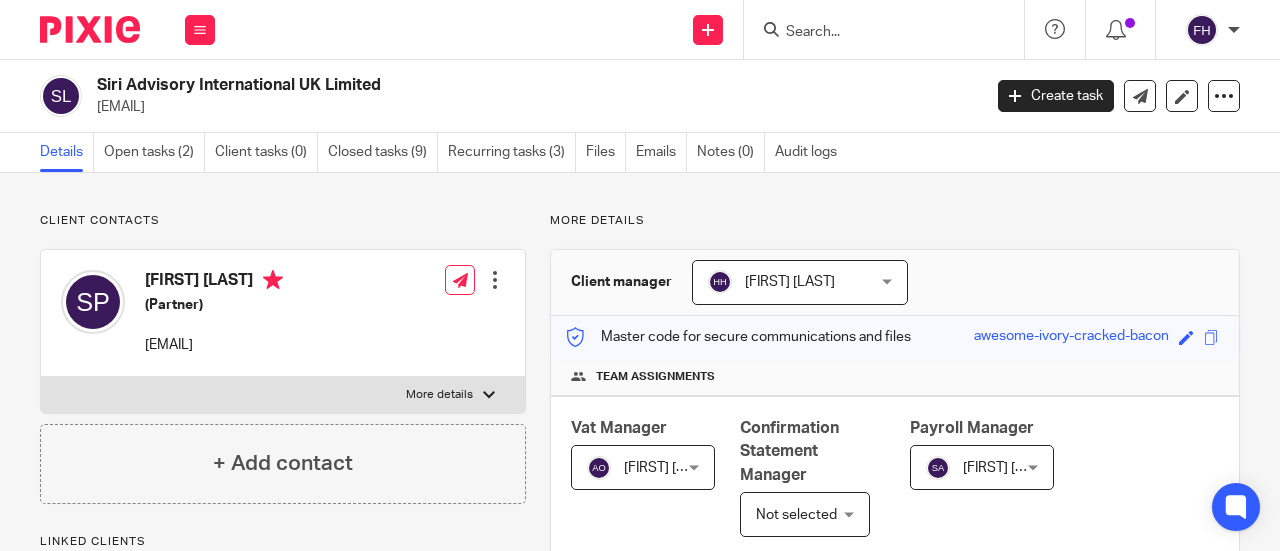 scroll, scrollTop: 0, scrollLeft: 0, axis: both 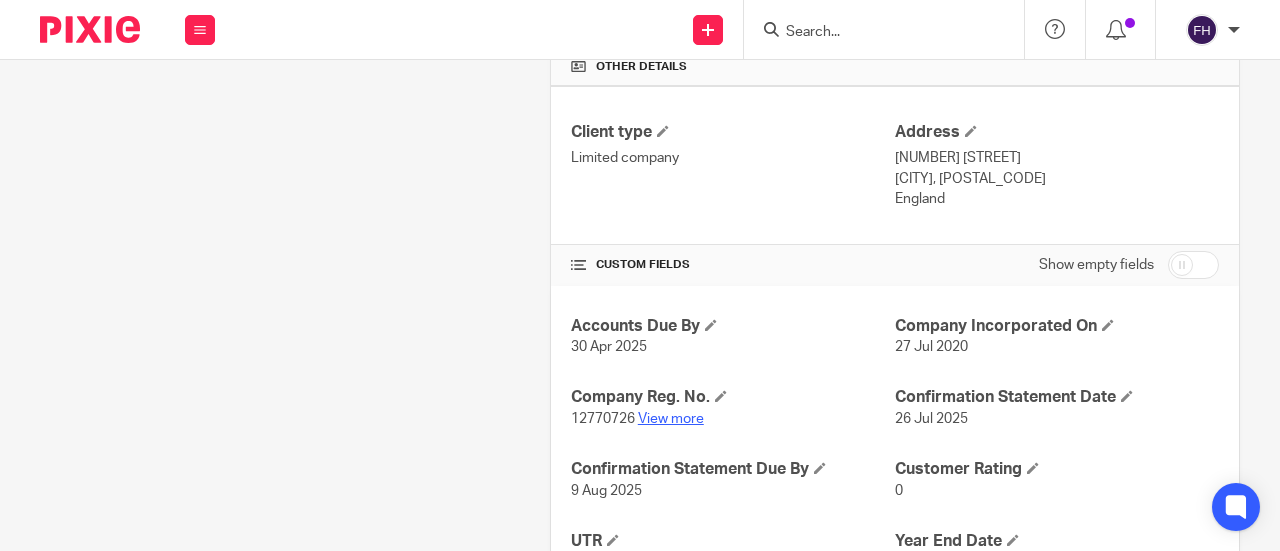 click on "View more" at bounding box center (671, 419) 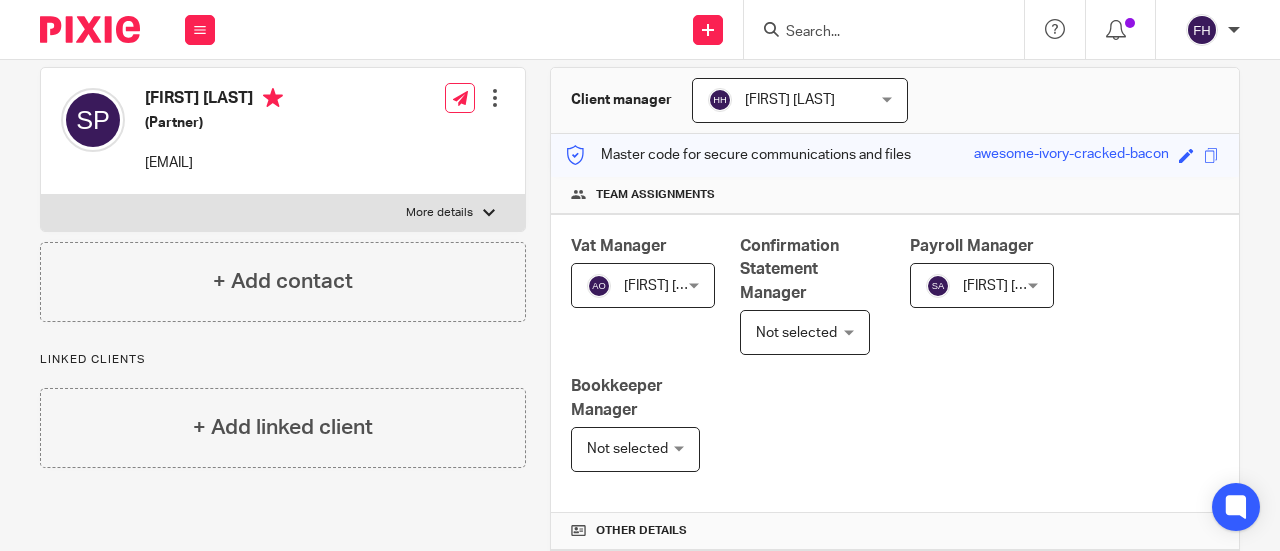 scroll, scrollTop: 0, scrollLeft: 0, axis: both 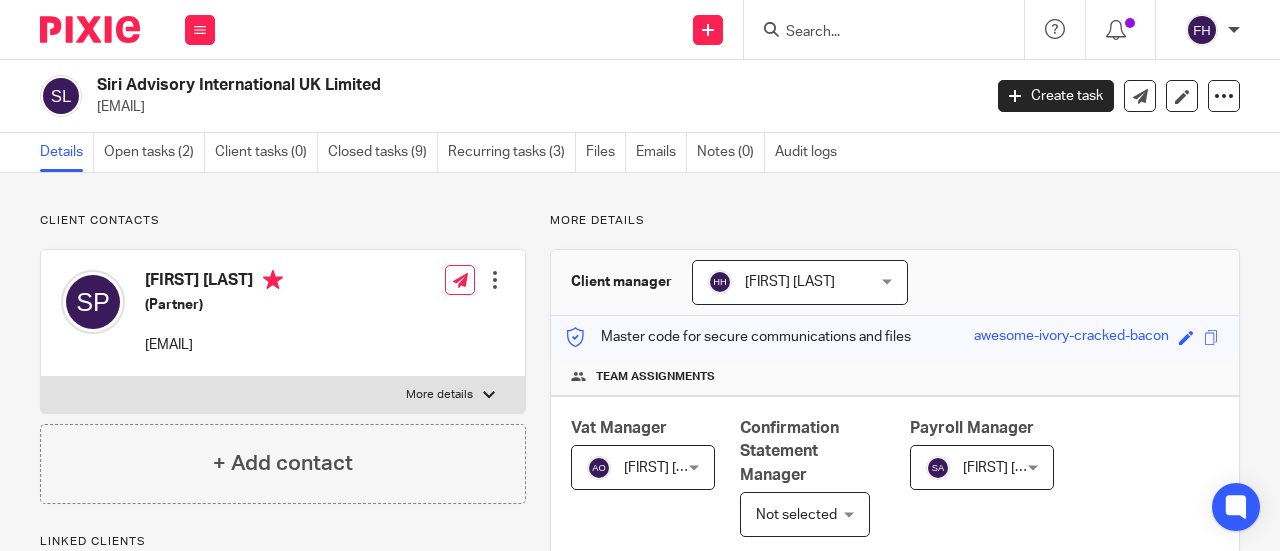 drag, startPoint x: 266, startPoint y: 108, endPoint x: 92, endPoint y: 115, distance: 174.14075 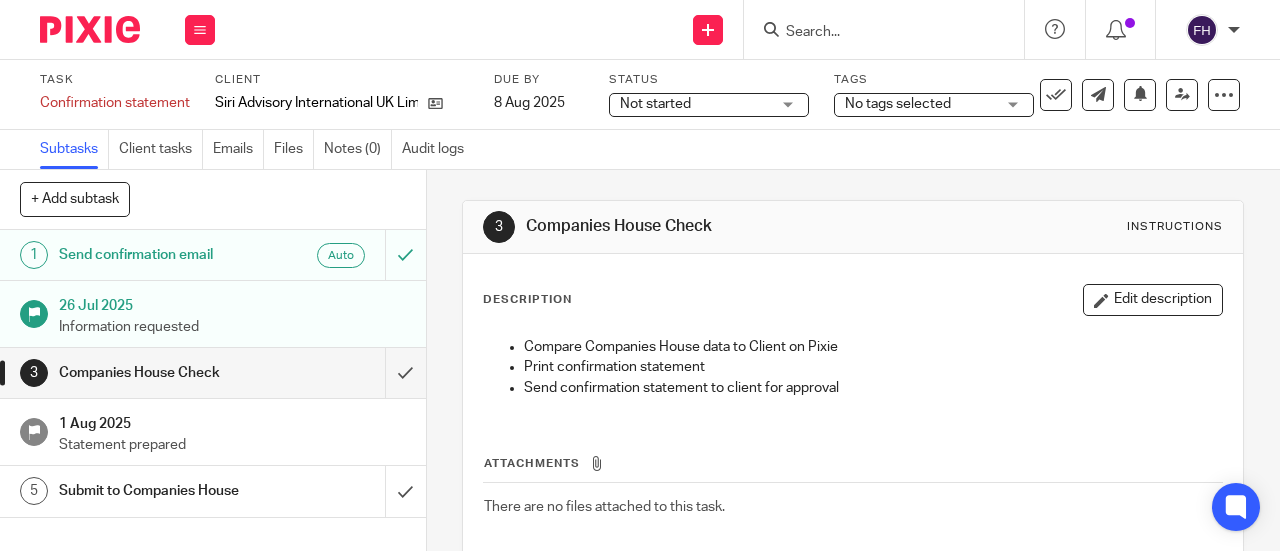 scroll, scrollTop: 0, scrollLeft: 0, axis: both 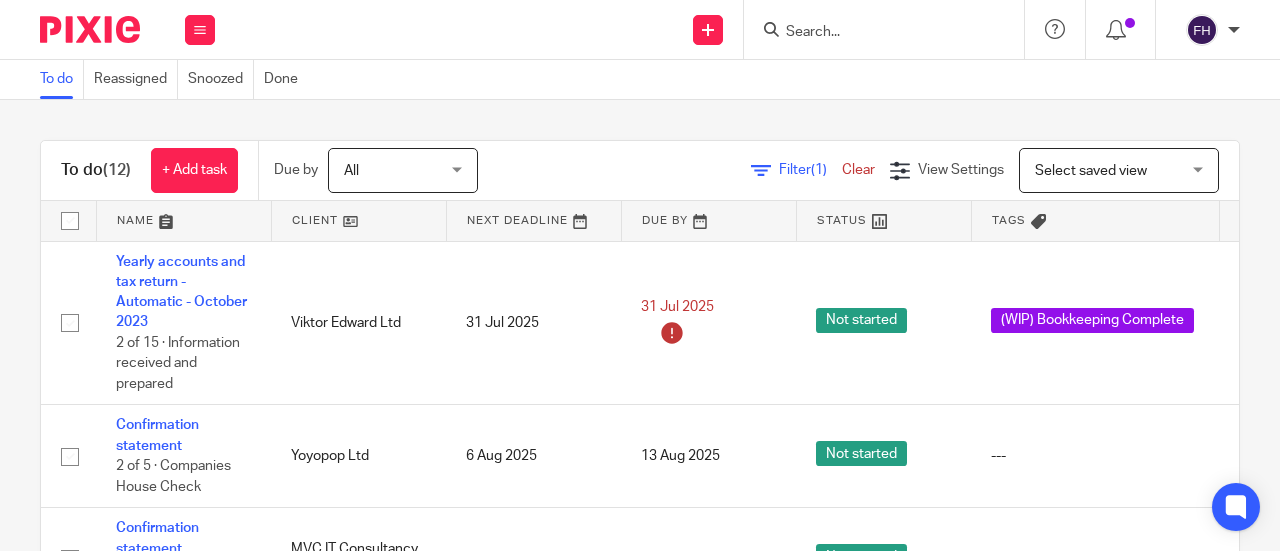click on "Send new email
Create task
Add client
Get Support
Contact via email
Check our documentation
Access the academy
View roadmap" at bounding box center (757, 29) 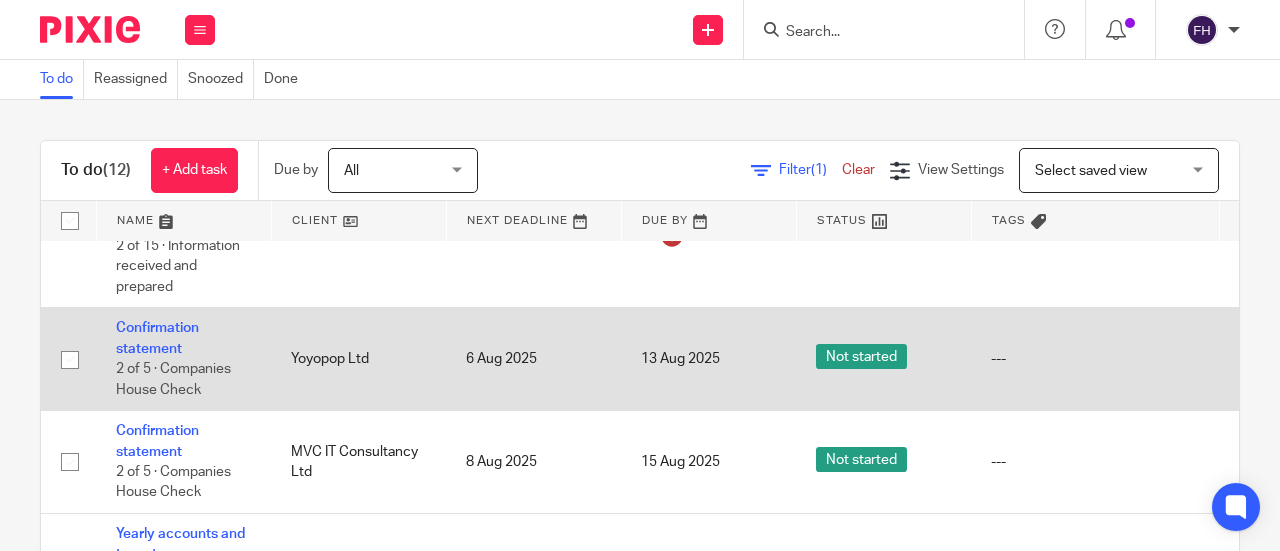 scroll, scrollTop: 0, scrollLeft: 0, axis: both 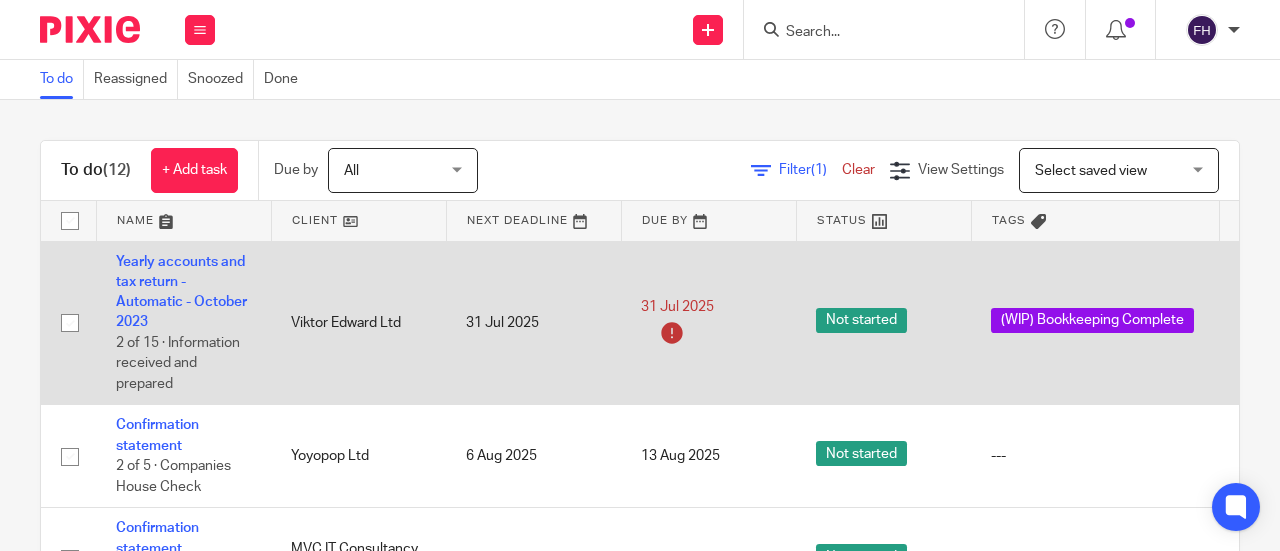 click at bounding box center [70, 323] 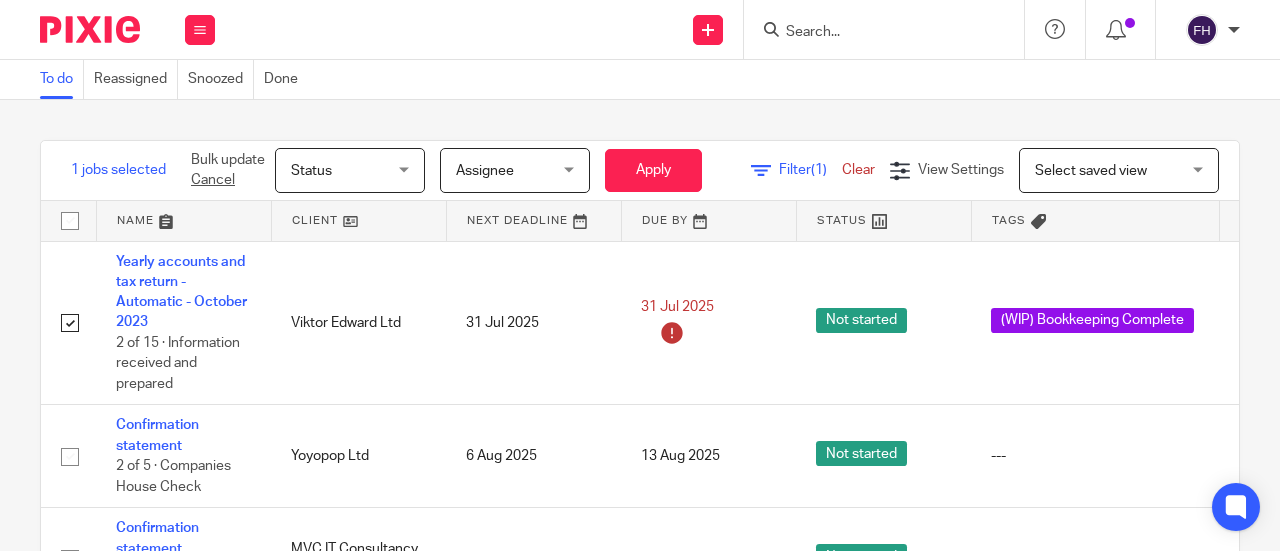 click on "Assignee" at bounding box center [485, 171] 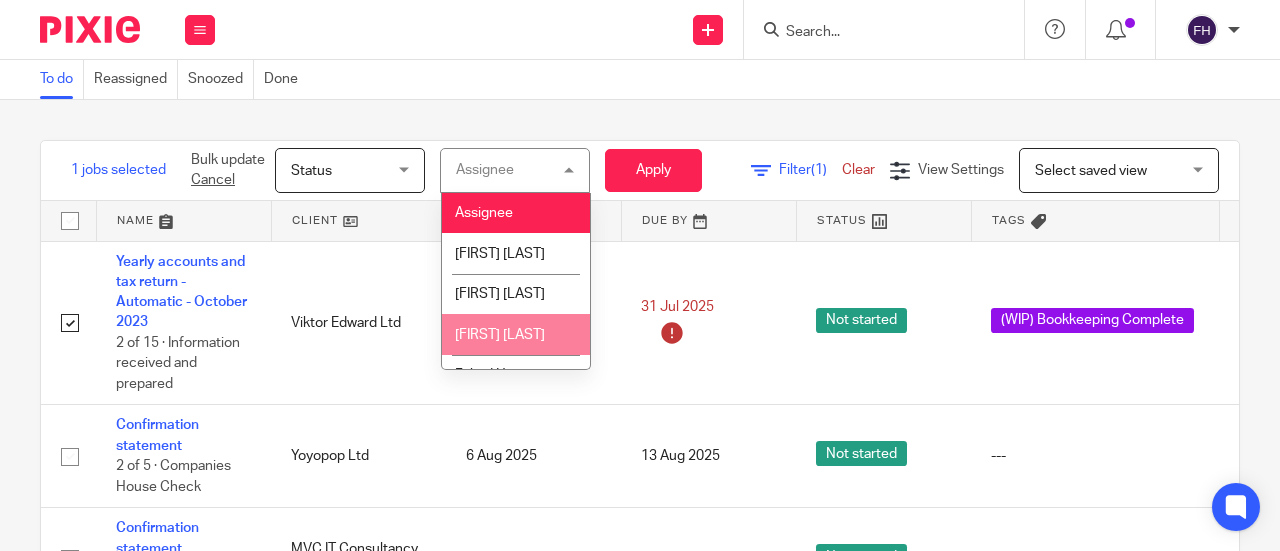 click on "Ashar Zulqarnain" at bounding box center [516, 334] 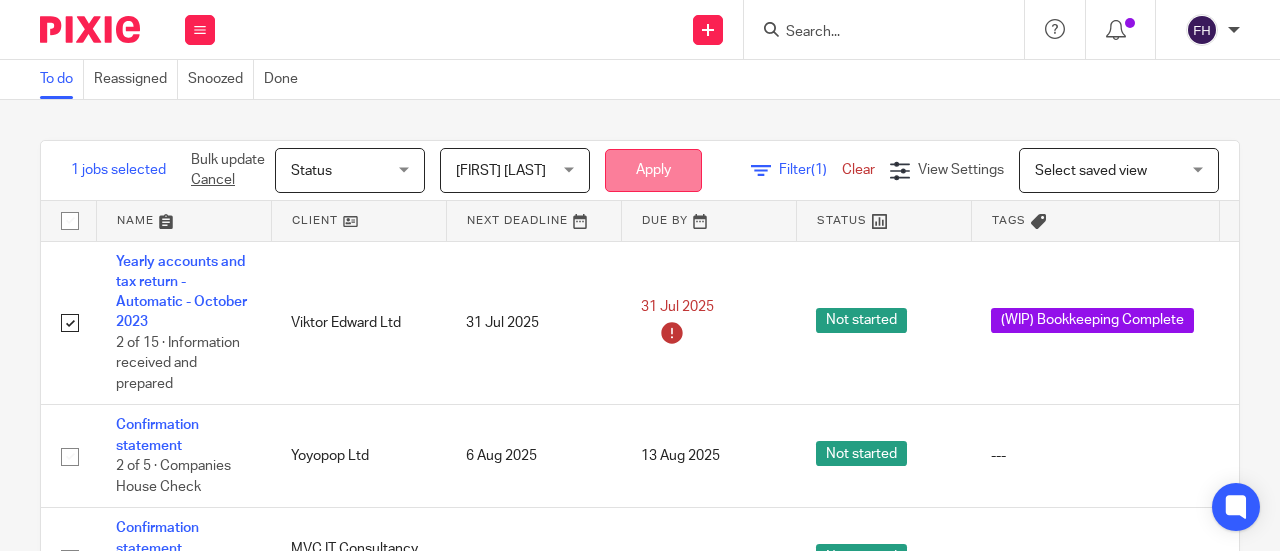 click on "Apply" at bounding box center [653, 170] 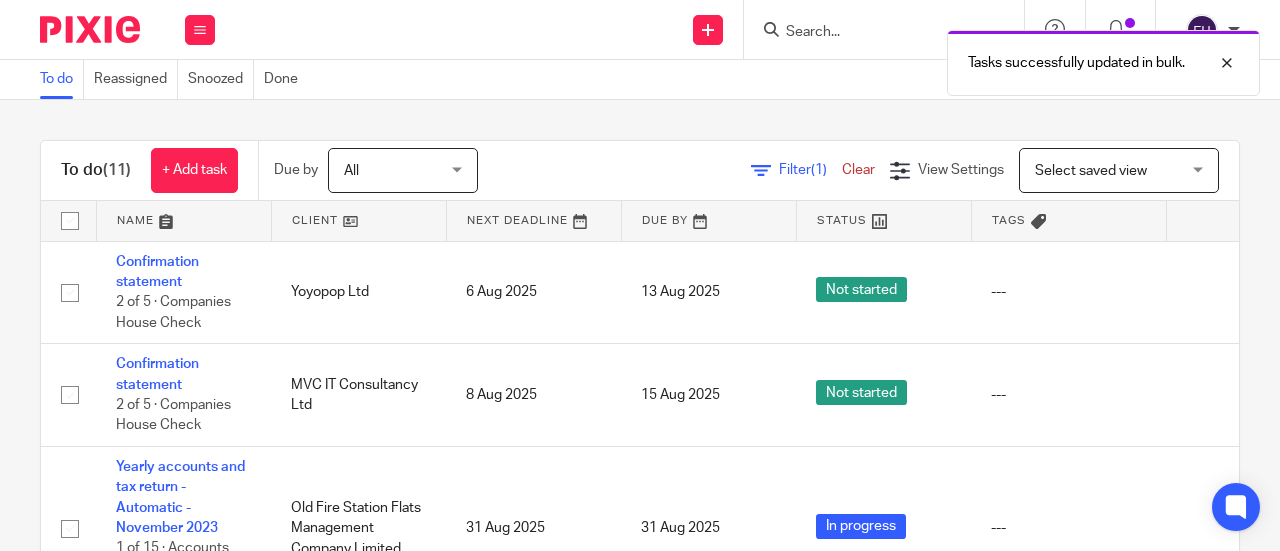 scroll, scrollTop: 0, scrollLeft: 0, axis: both 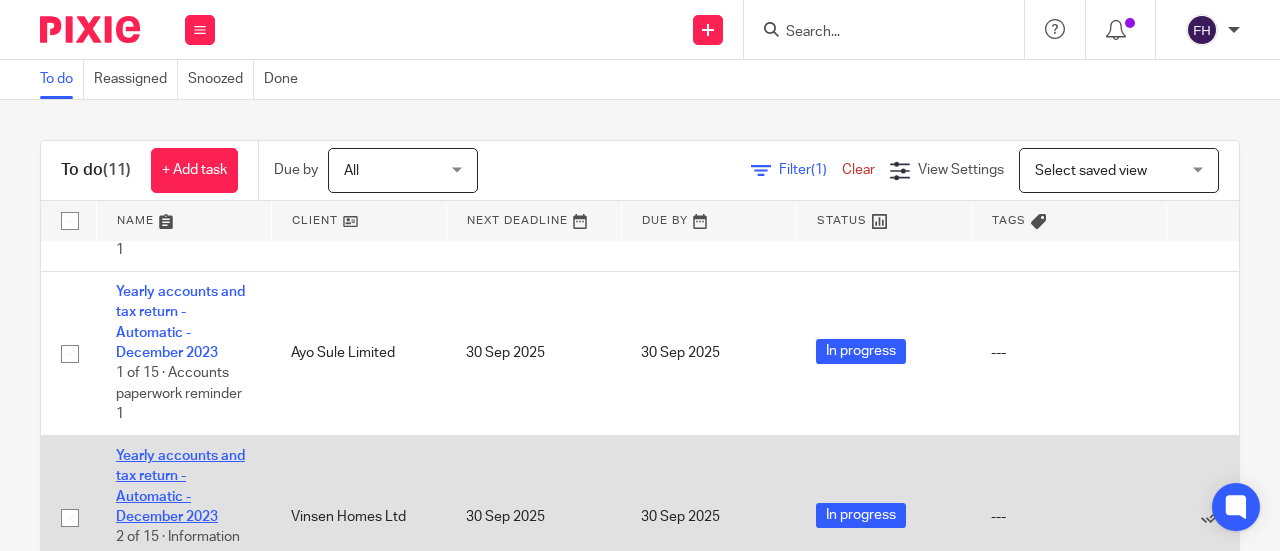 click on "Yearly accounts and tax return - Automatic - December 2023" at bounding box center [180, 486] 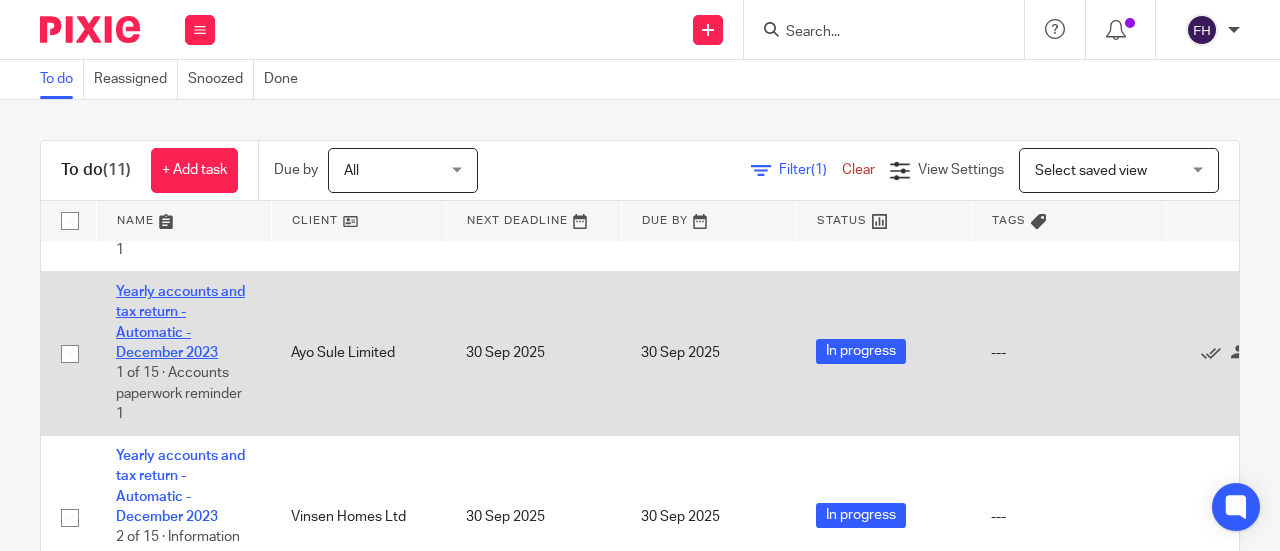 click on "Yearly accounts and tax return - Automatic - December 2023" at bounding box center [180, 322] 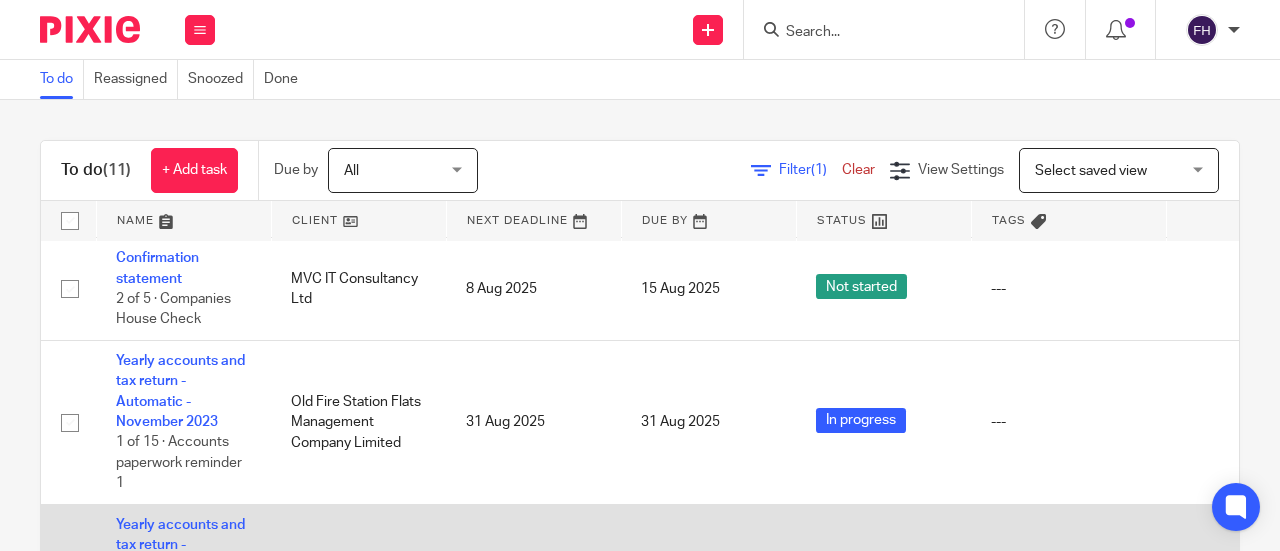 scroll, scrollTop: 105, scrollLeft: 0, axis: vertical 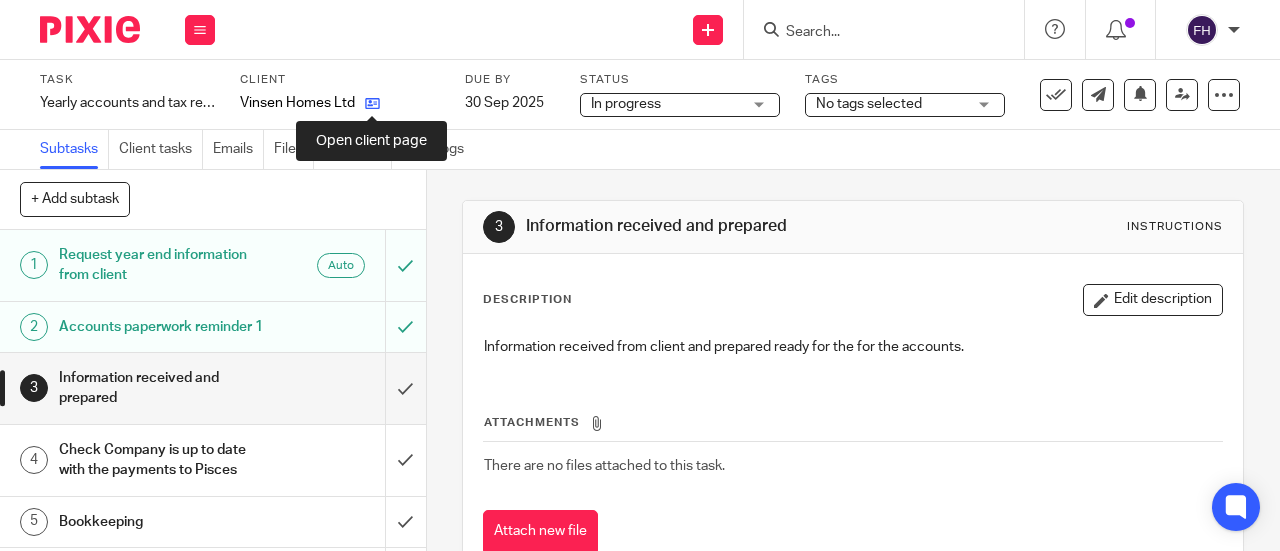 click at bounding box center (372, 103) 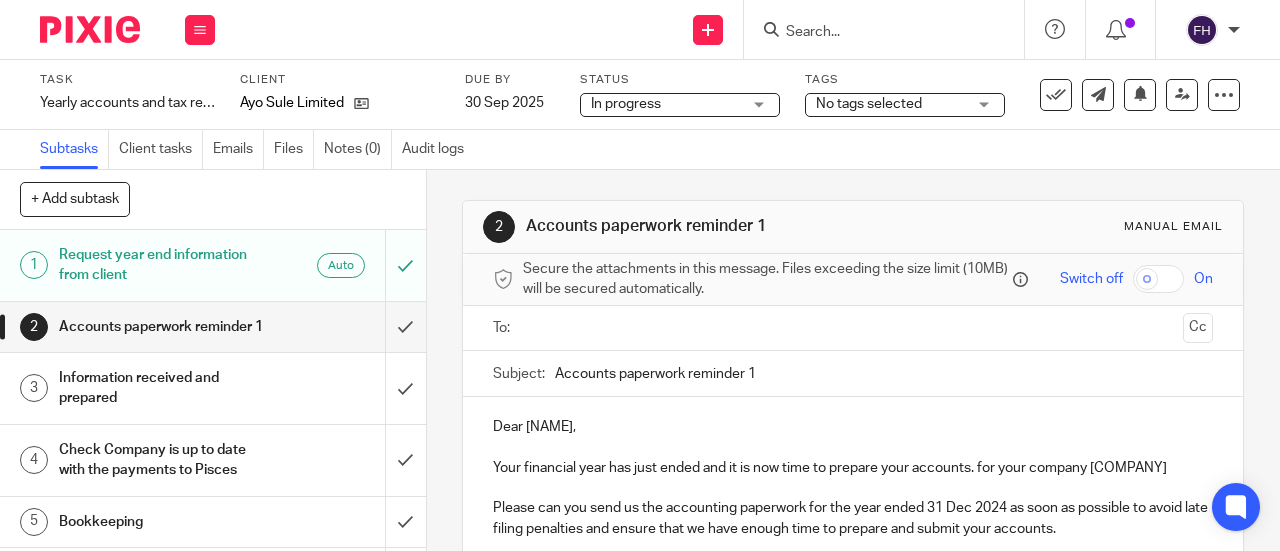 scroll, scrollTop: 0, scrollLeft: 0, axis: both 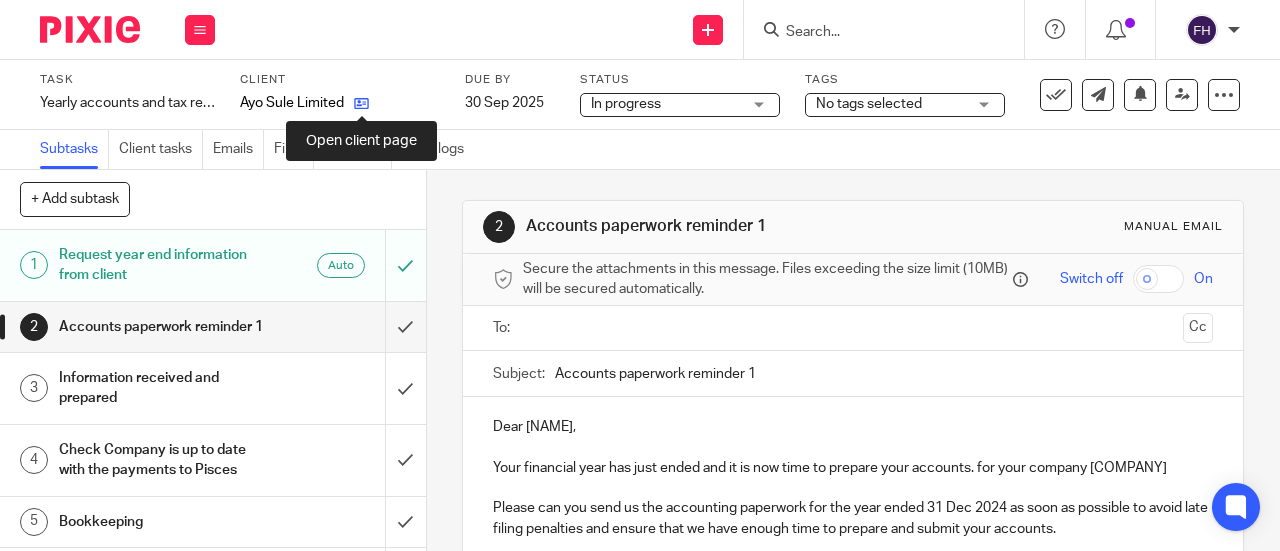 click at bounding box center (361, 103) 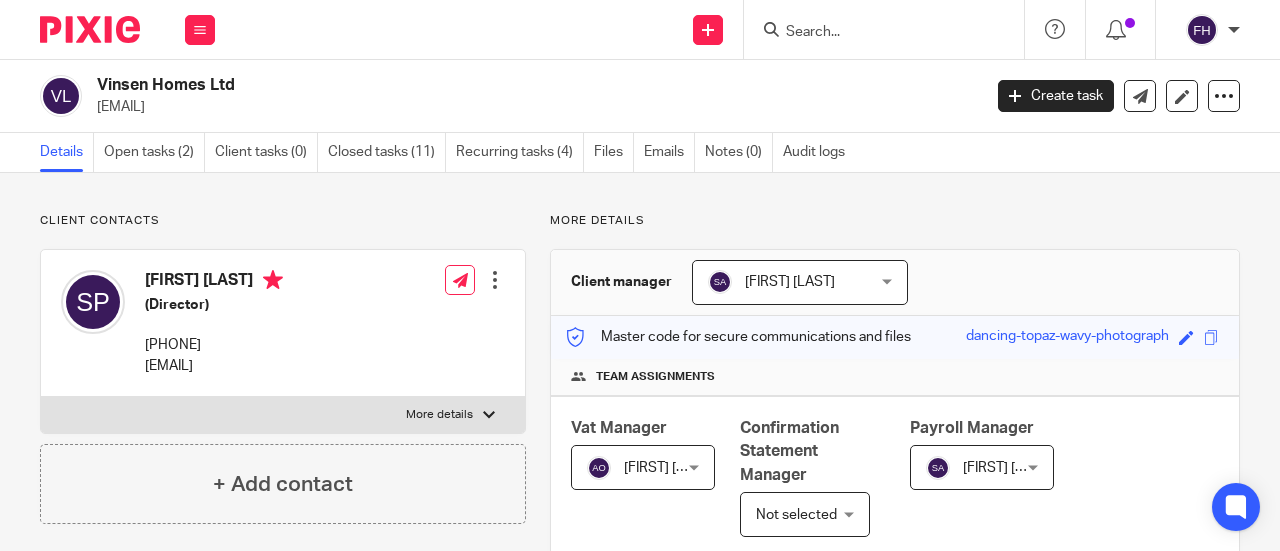 scroll, scrollTop: 0, scrollLeft: 0, axis: both 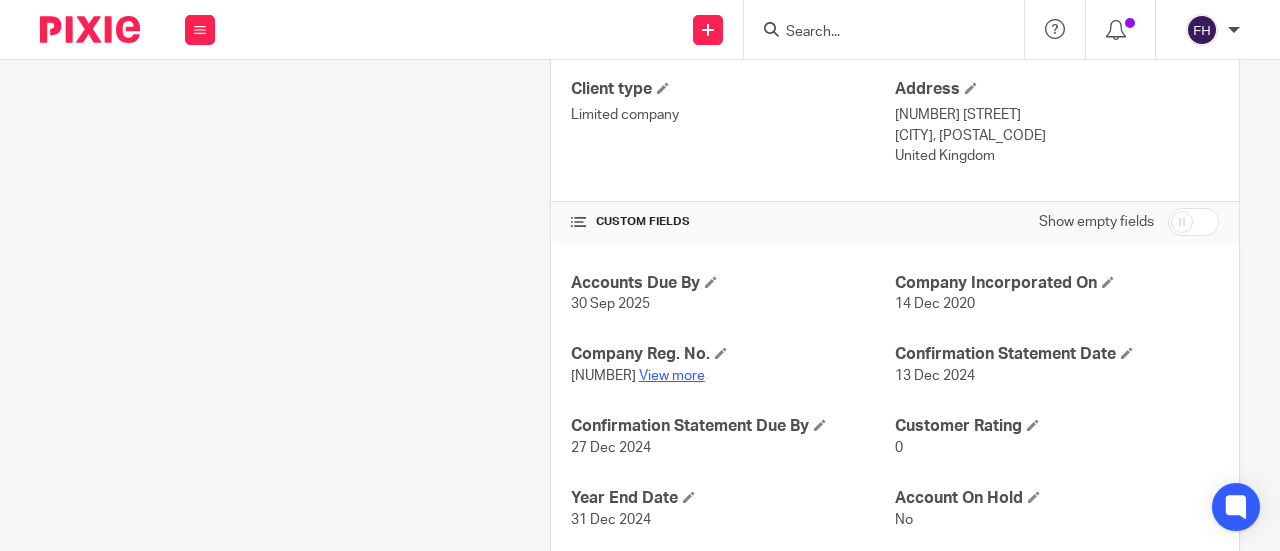 click on "View more" at bounding box center [672, 376] 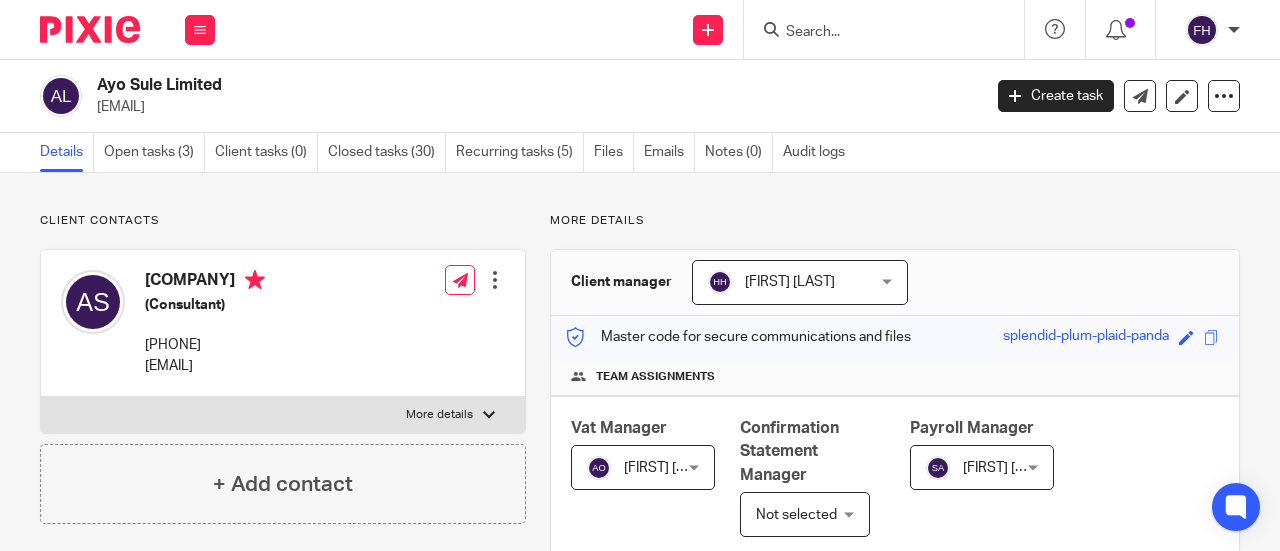 scroll, scrollTop: 0, scrollLeft: 0, axis: both 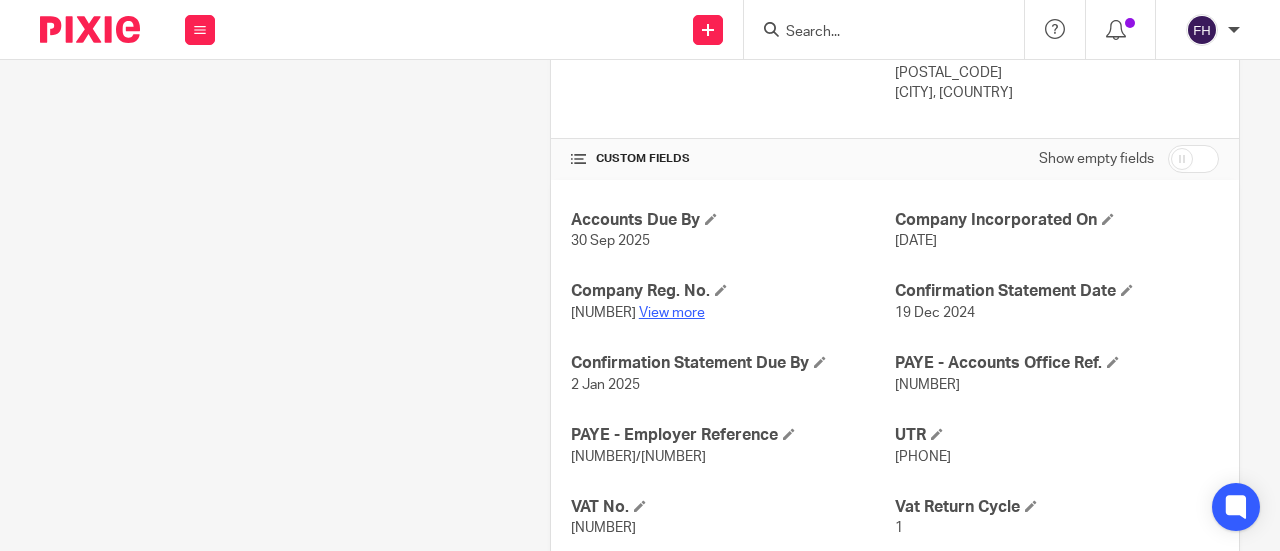click on "View more" at bounding box center [672, 313] 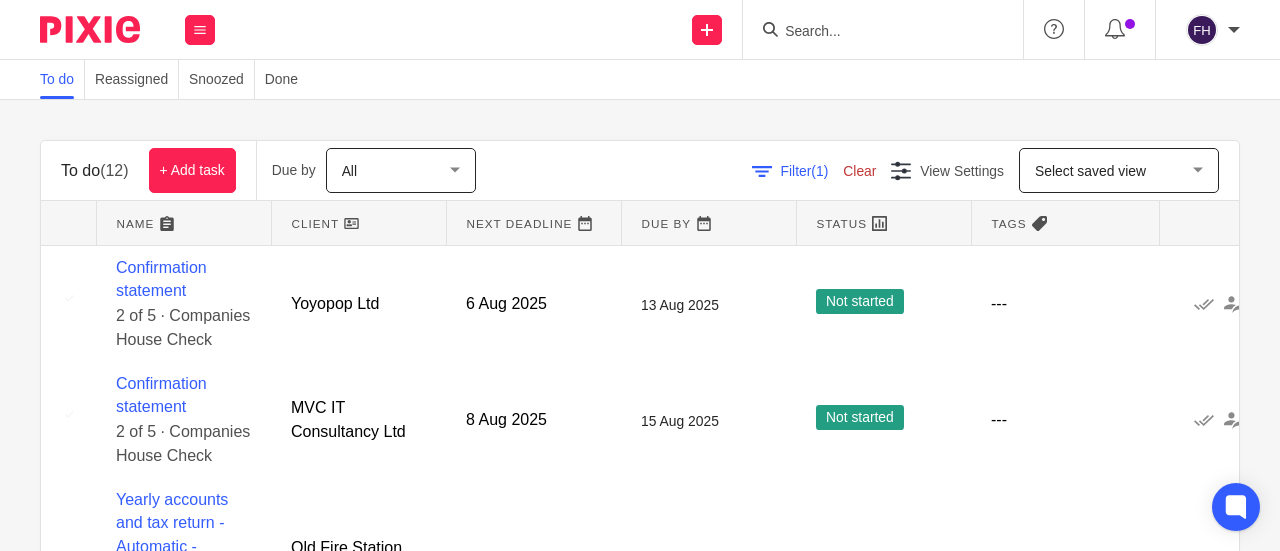 scroll, scrollTop: 0, scrollLeft: 0, axis: both 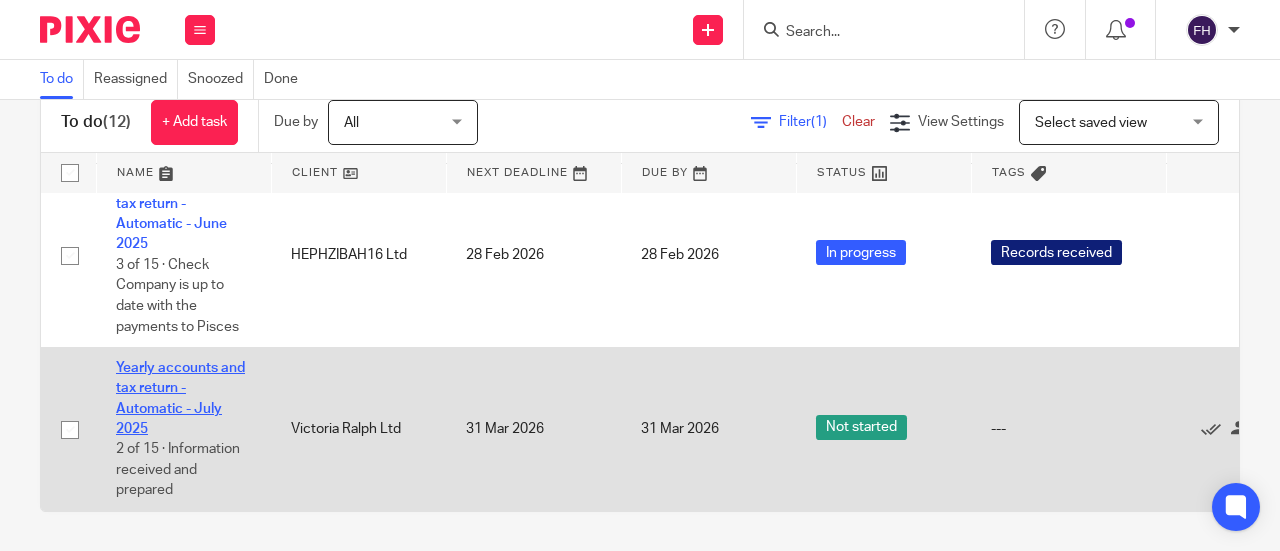 click on "Yearly accounts and tax return - Automatic - July 2025" at bounding box center (180, 398) 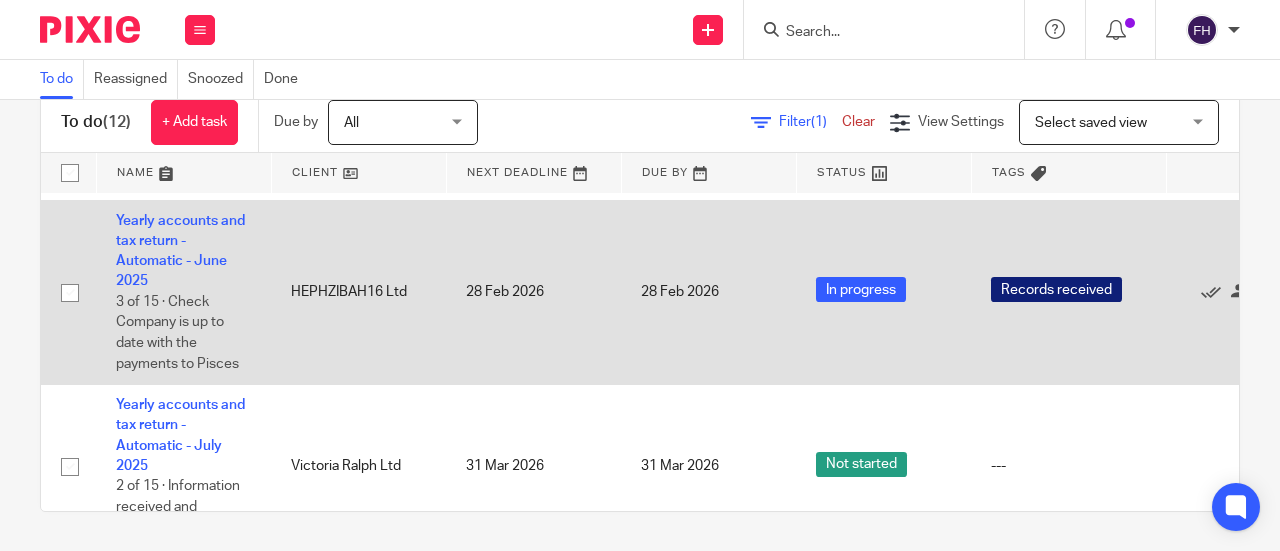 scroll, scrollTop: 1580, scrollLeft: 0, axis: vertical 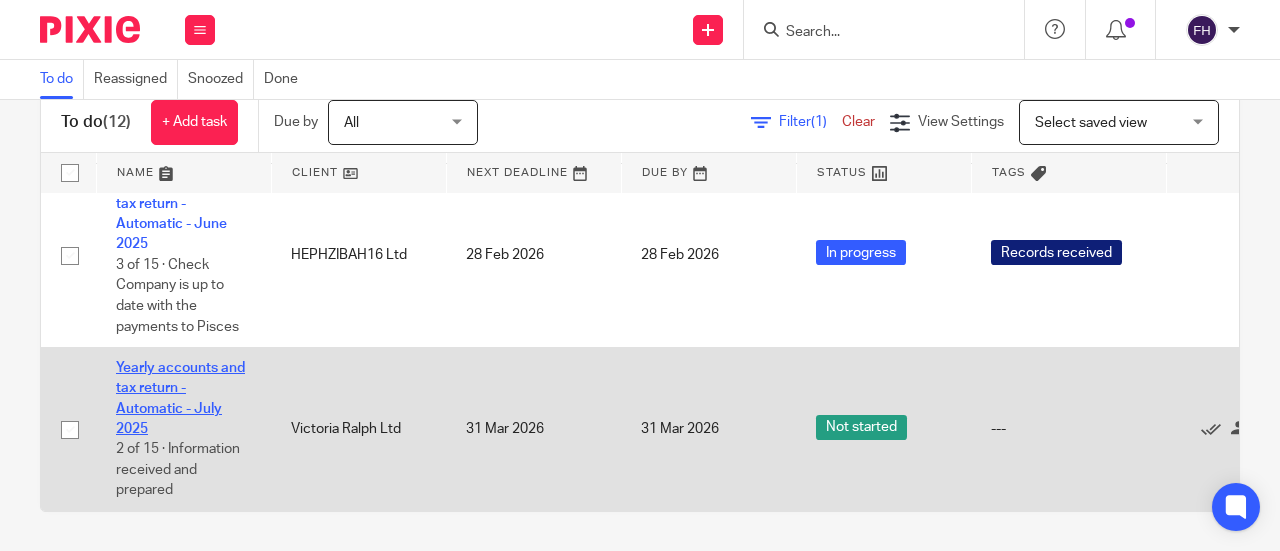 click on "Yearly accounts and tax return - Automatic - July 2025" at bounding box center (180, 398) 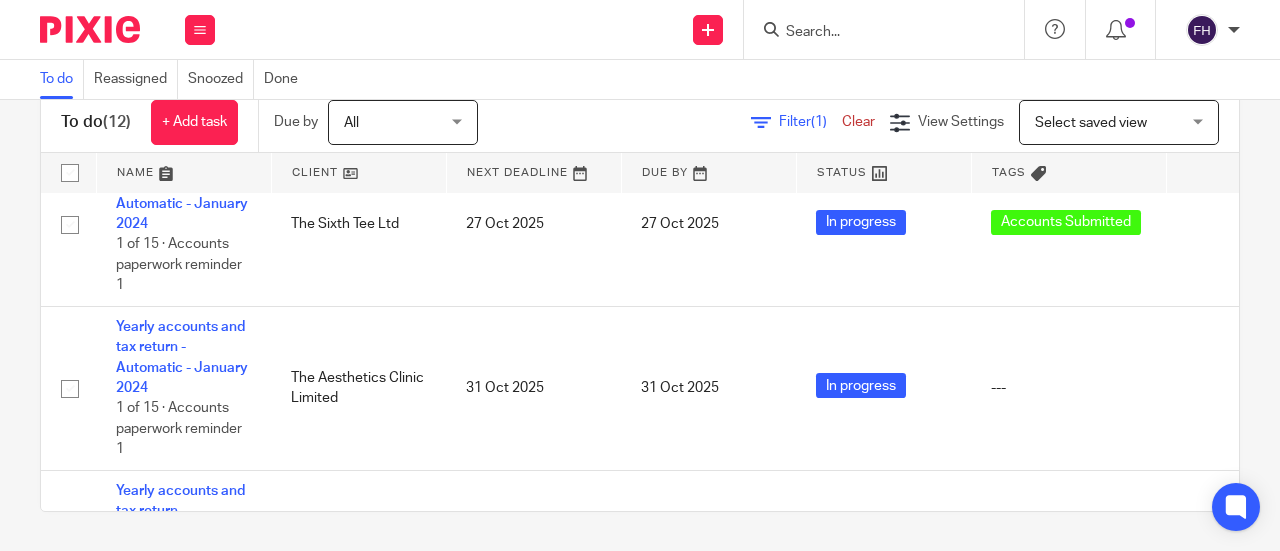 scroll, scrollTop: 0, scrollLeft: 0, axis: both 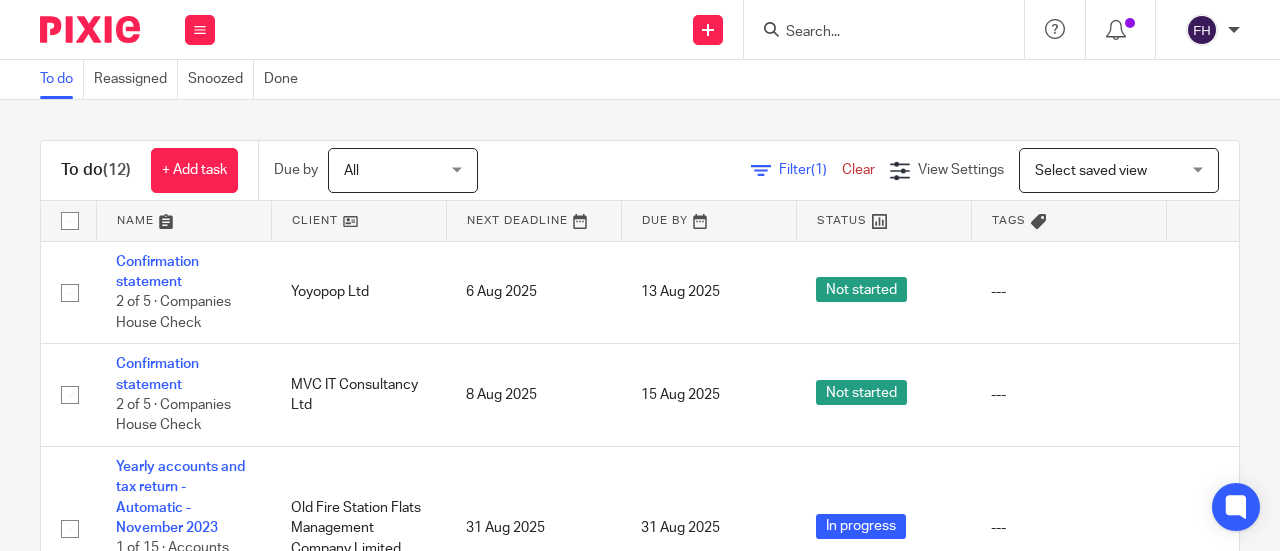 click on "To do
Reassigned
Snoozed
Done" at bounding box center [640, 80] 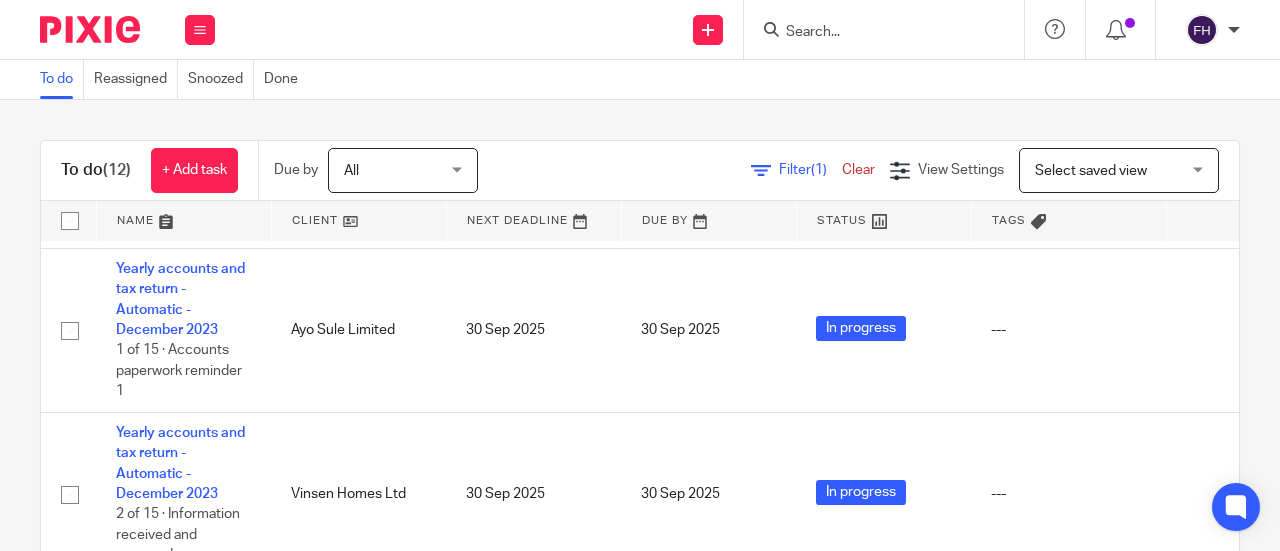 scroll, scrollTop: 0, scrollLeft: 0, axis: both 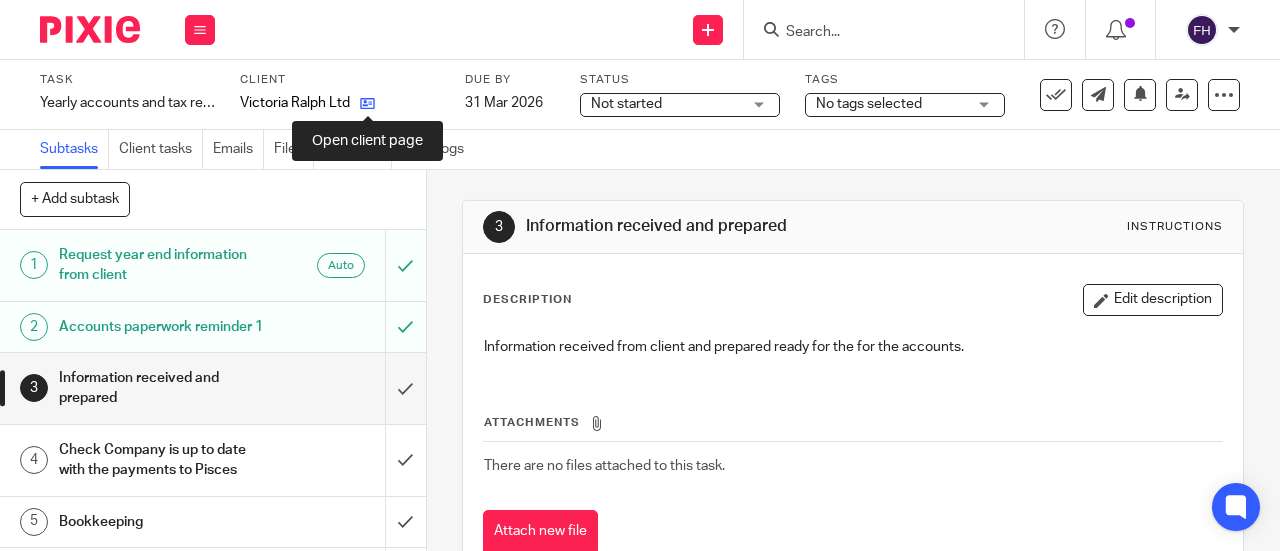 click at bounding box center [367, 103] 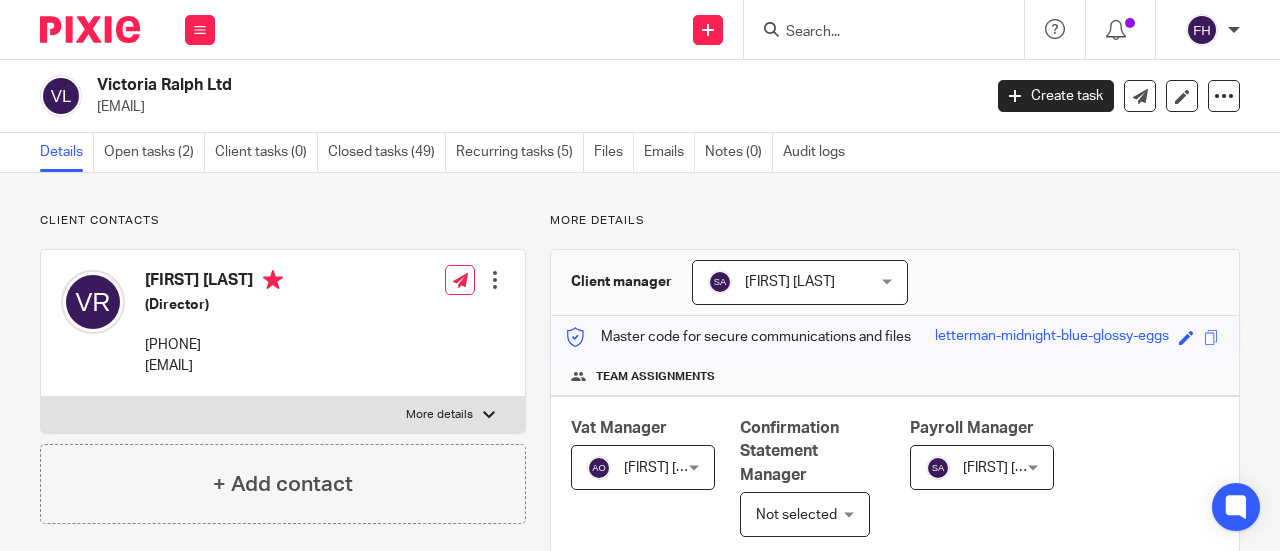 scroll, scrollTop: 0, scrollLeft: 0, axis: both 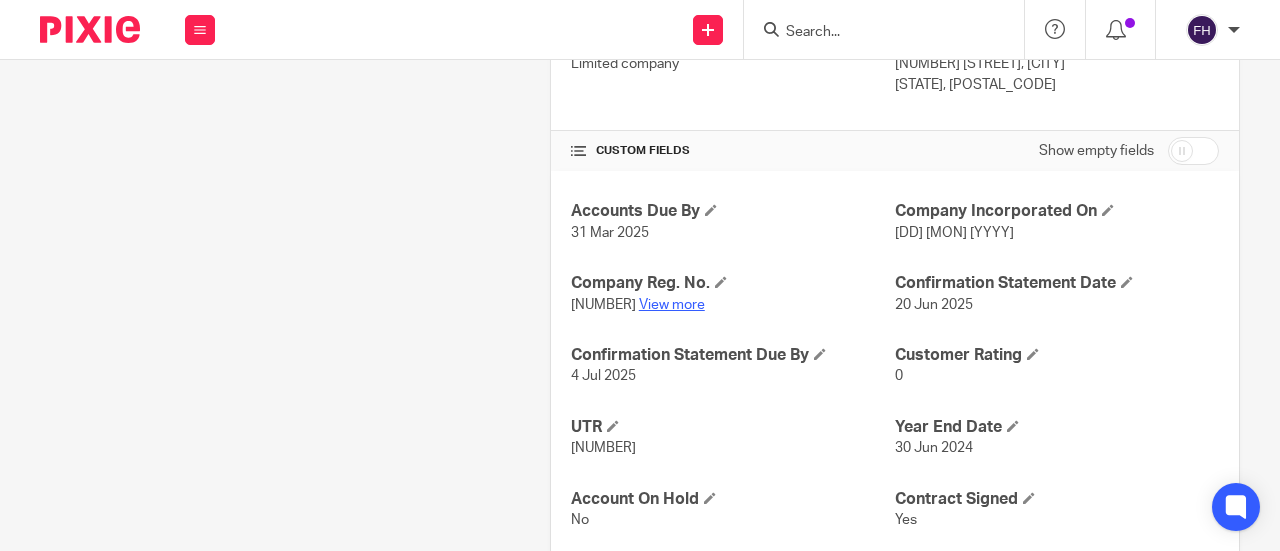 click on "View more" at bounding box center (672, 305) 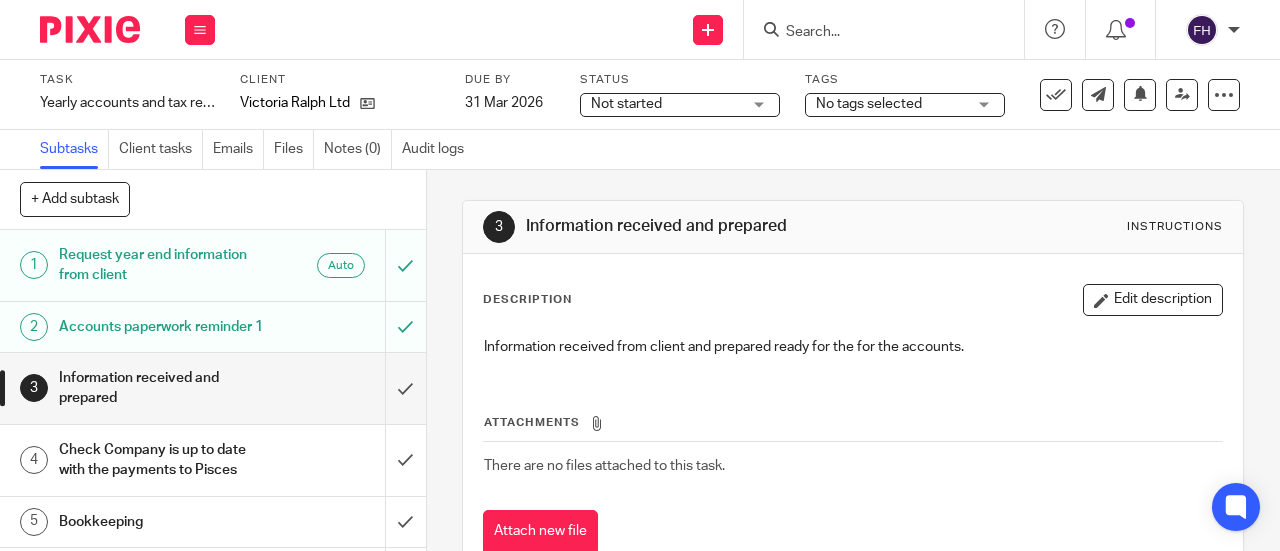 scroll, scrollTop: 0, scrollLeft: 0, axis: both 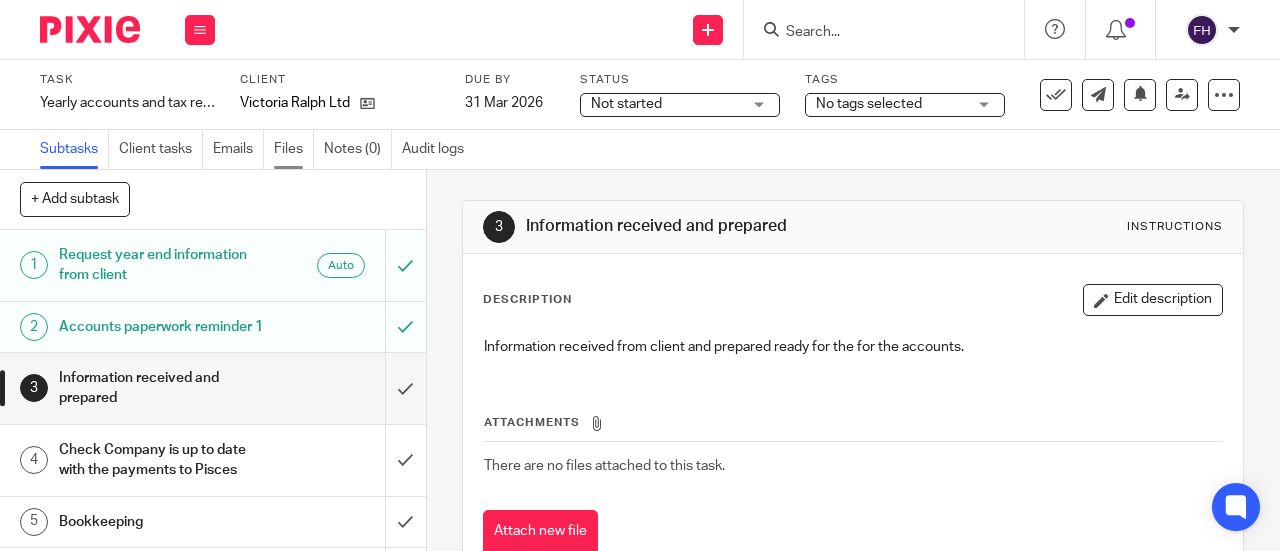 click on "Files" at bounding box center [294, 149] 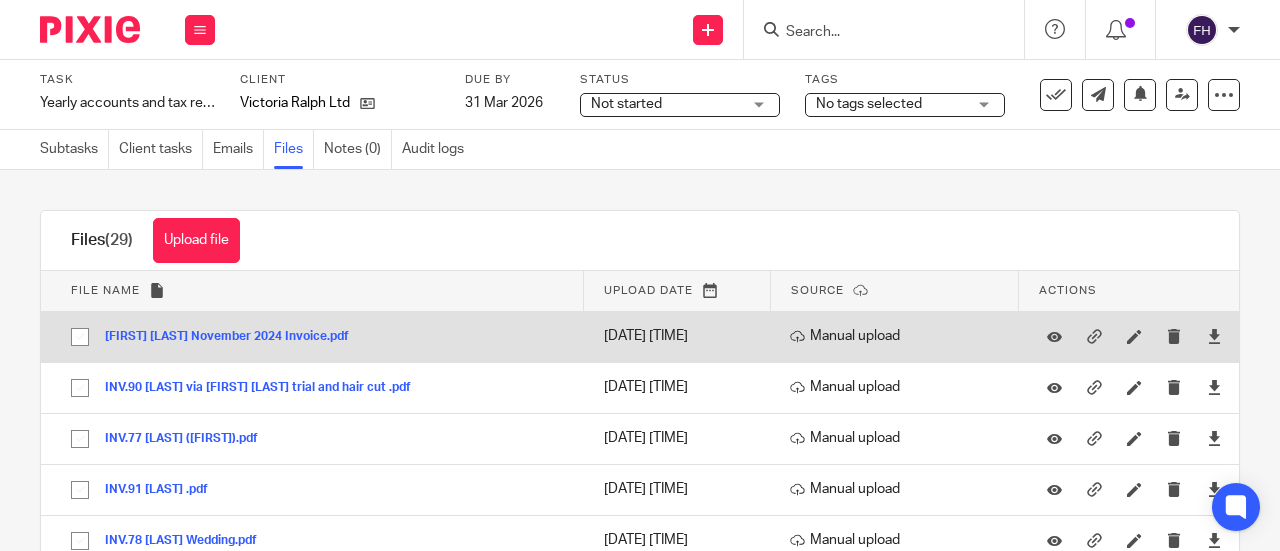 scroll, scrollTop: 0, scrollLeft: 0, axis: both 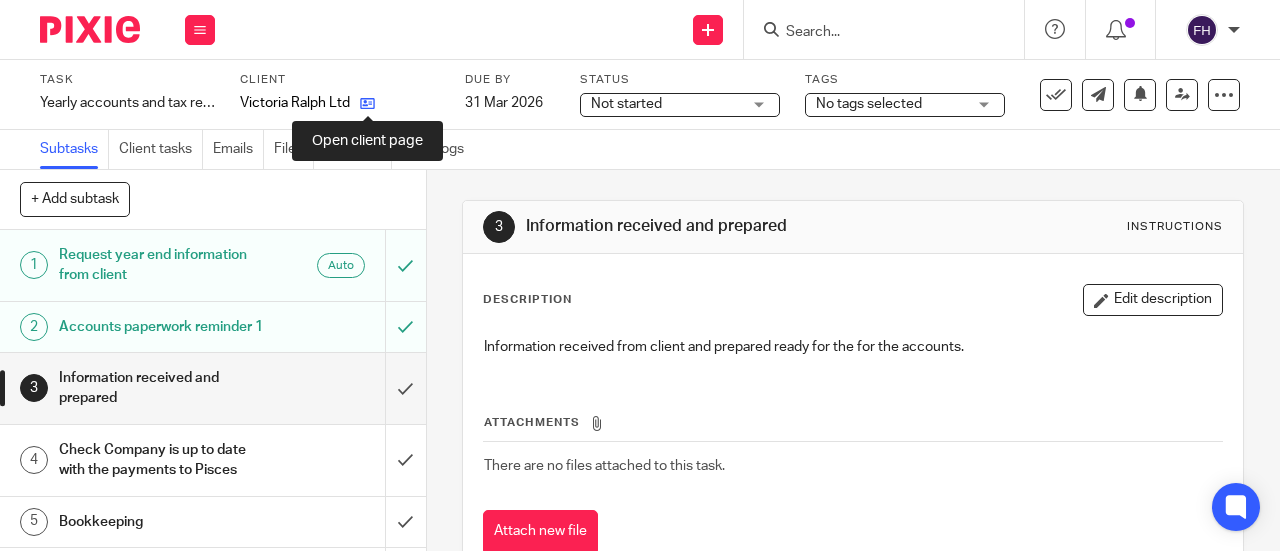 click at bounding box center [367, 103] 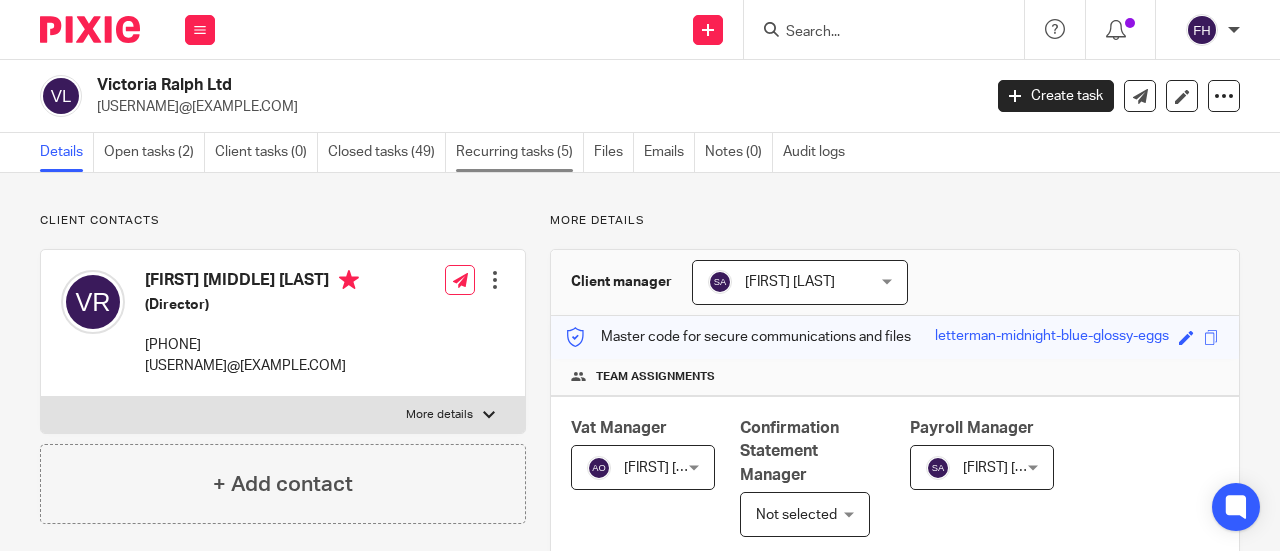 scroll, scrollTop: 0, scrollLeft: 0, axis: both 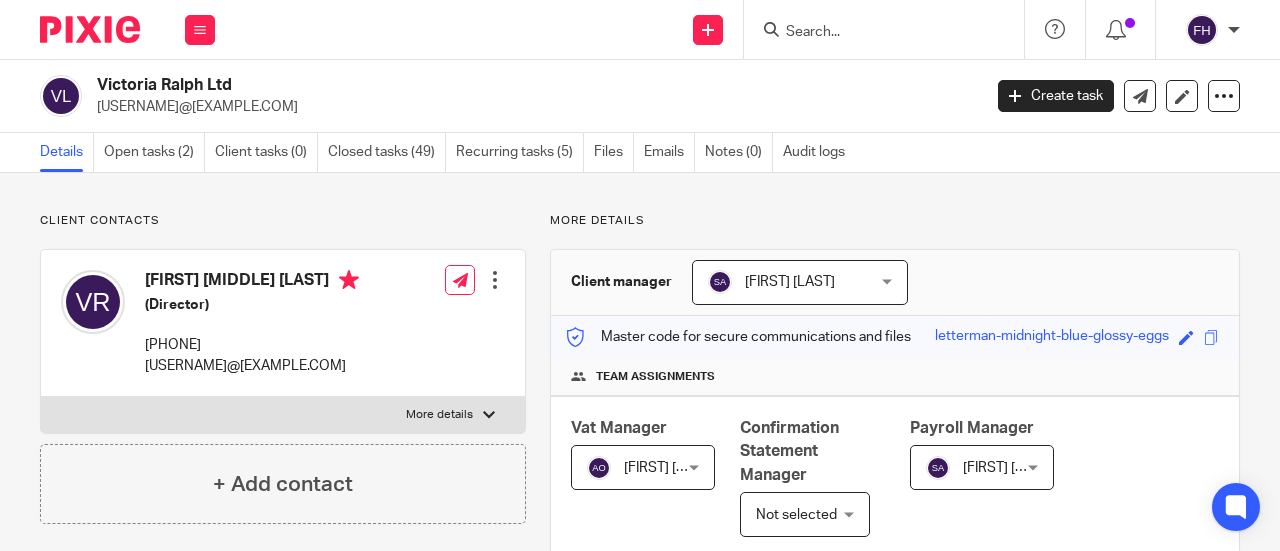 drag, startPoint x: 332, startPoint y: 107, endPoint x: 95, endPoint y: 121, distance: 237.41315 